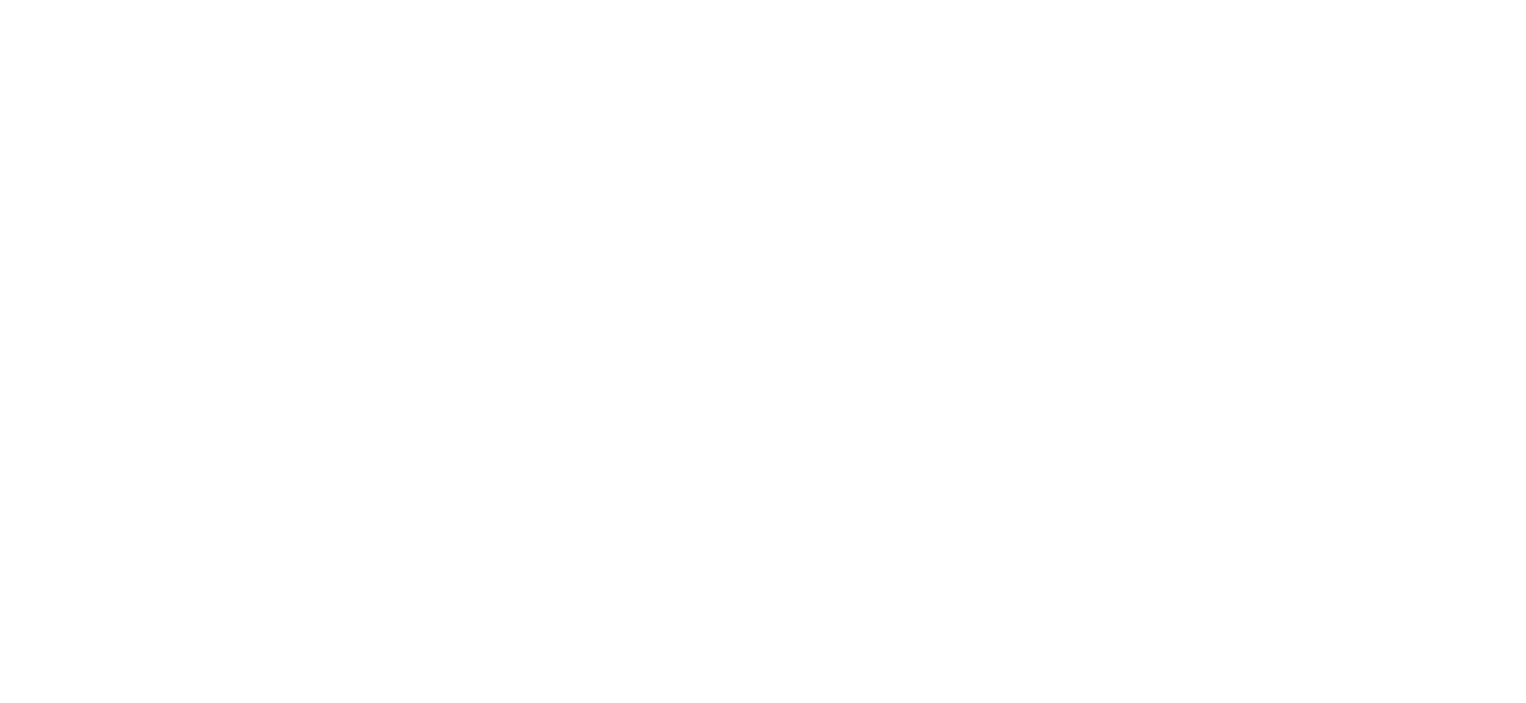 scroll, scrollTop: 0, scrollLeft: 0, axis: both 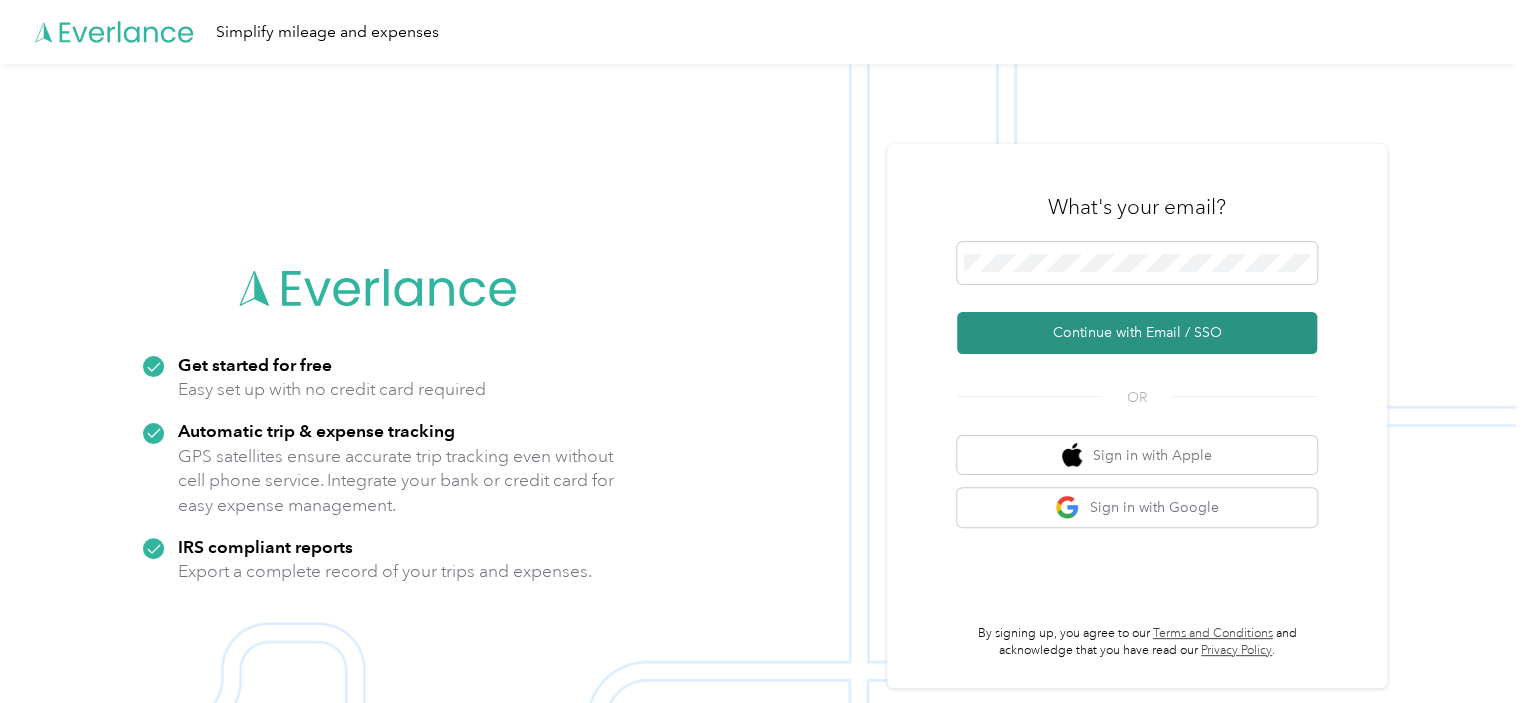 click on "Continue with Email / SSO" at bounding box center (1137, 333) 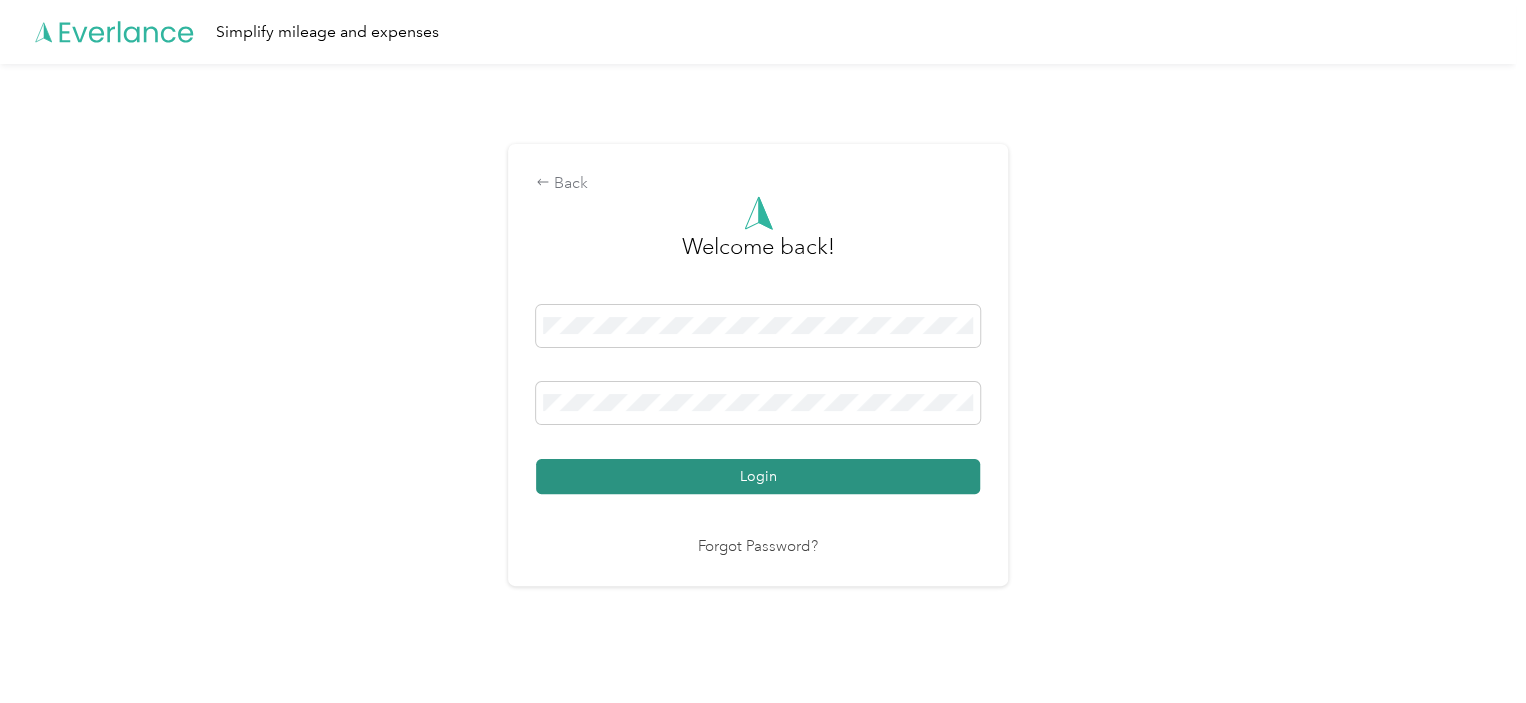 click on "Login" at bounding box center [758, 476] 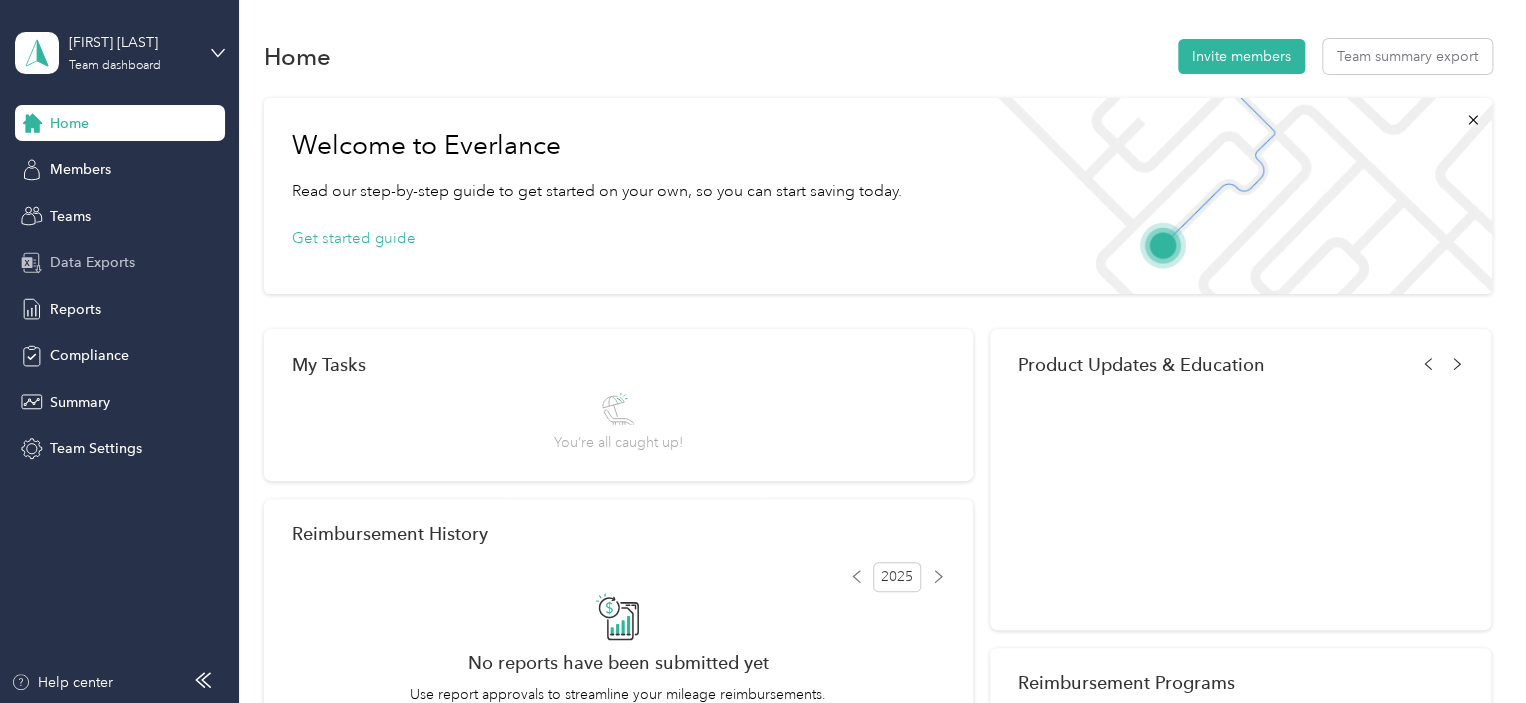 click on "Data Exports" at bounding box center (92, 262) 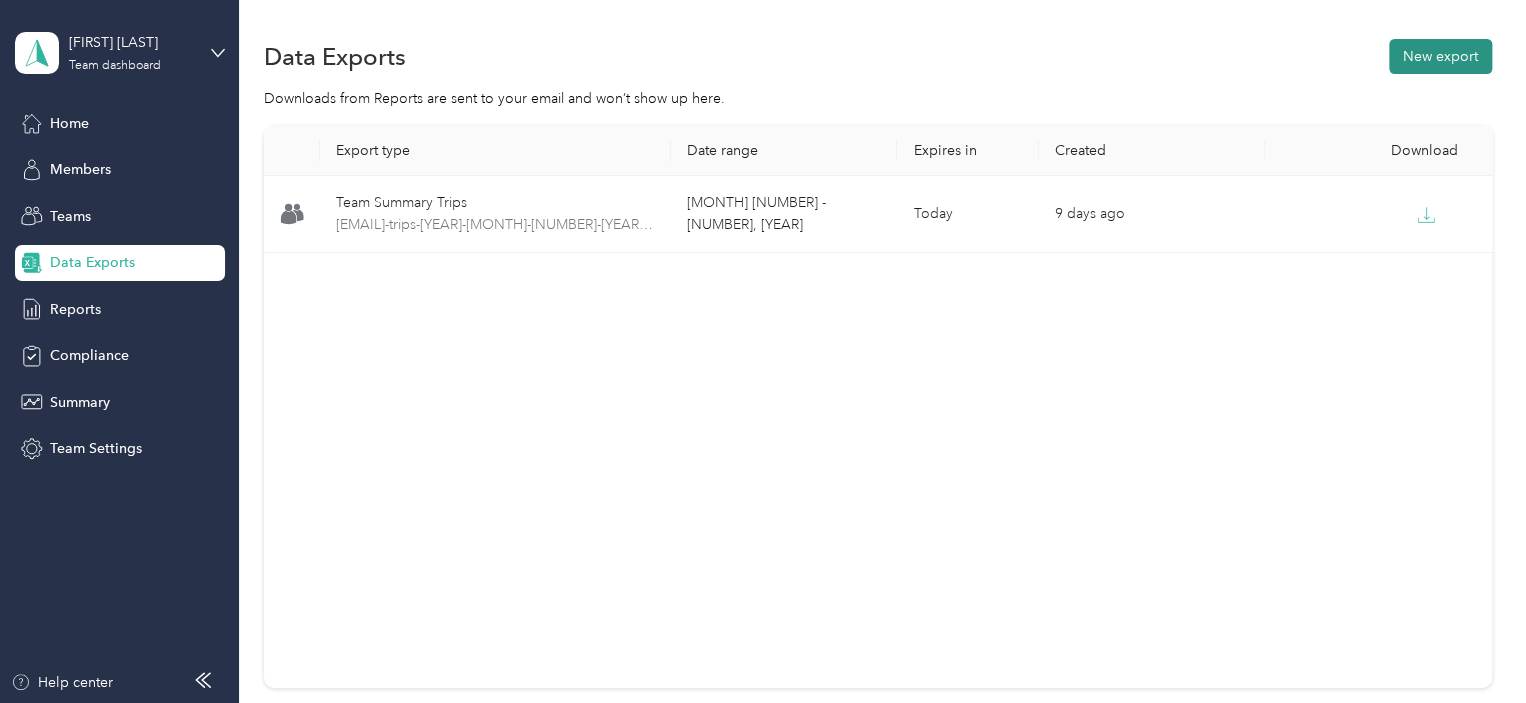 click on "New export" at bounding box center (1440, 56) 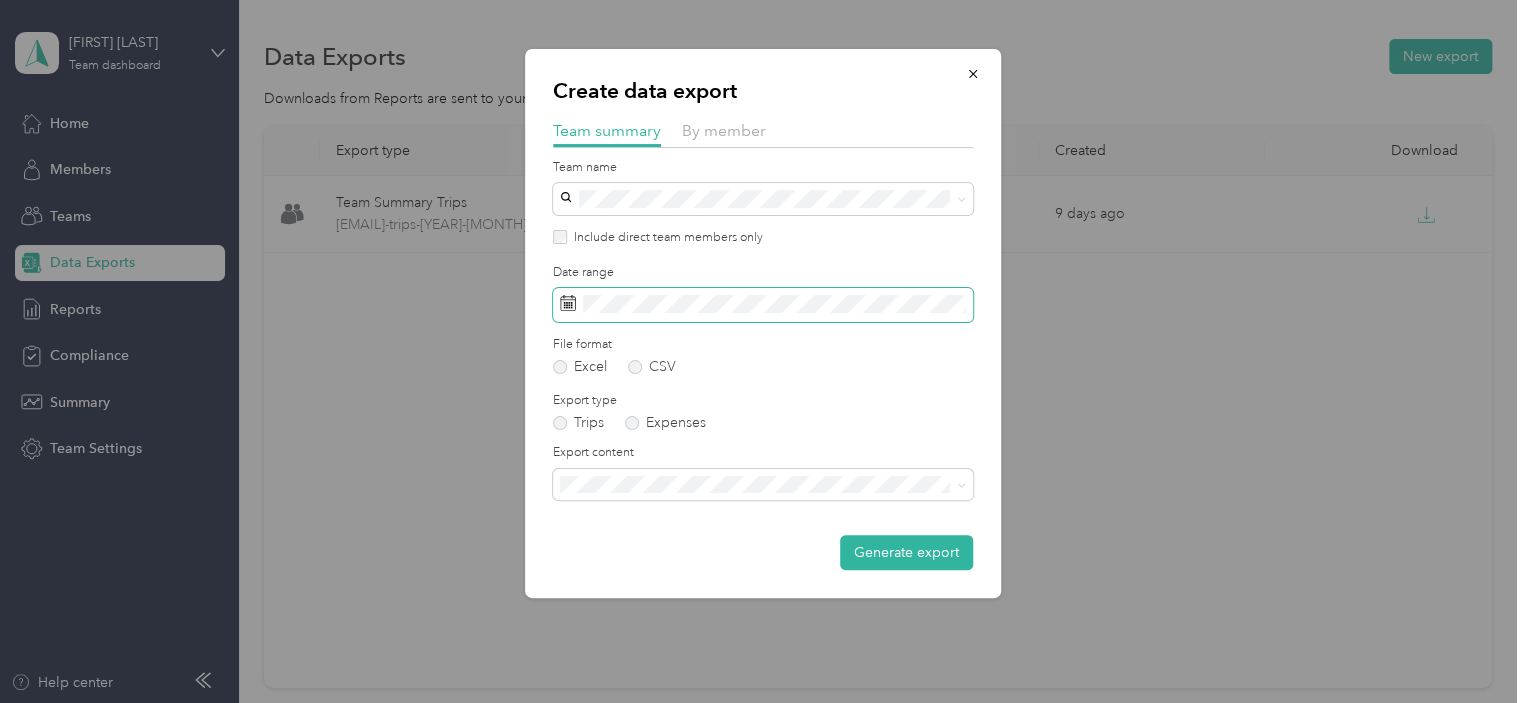 click 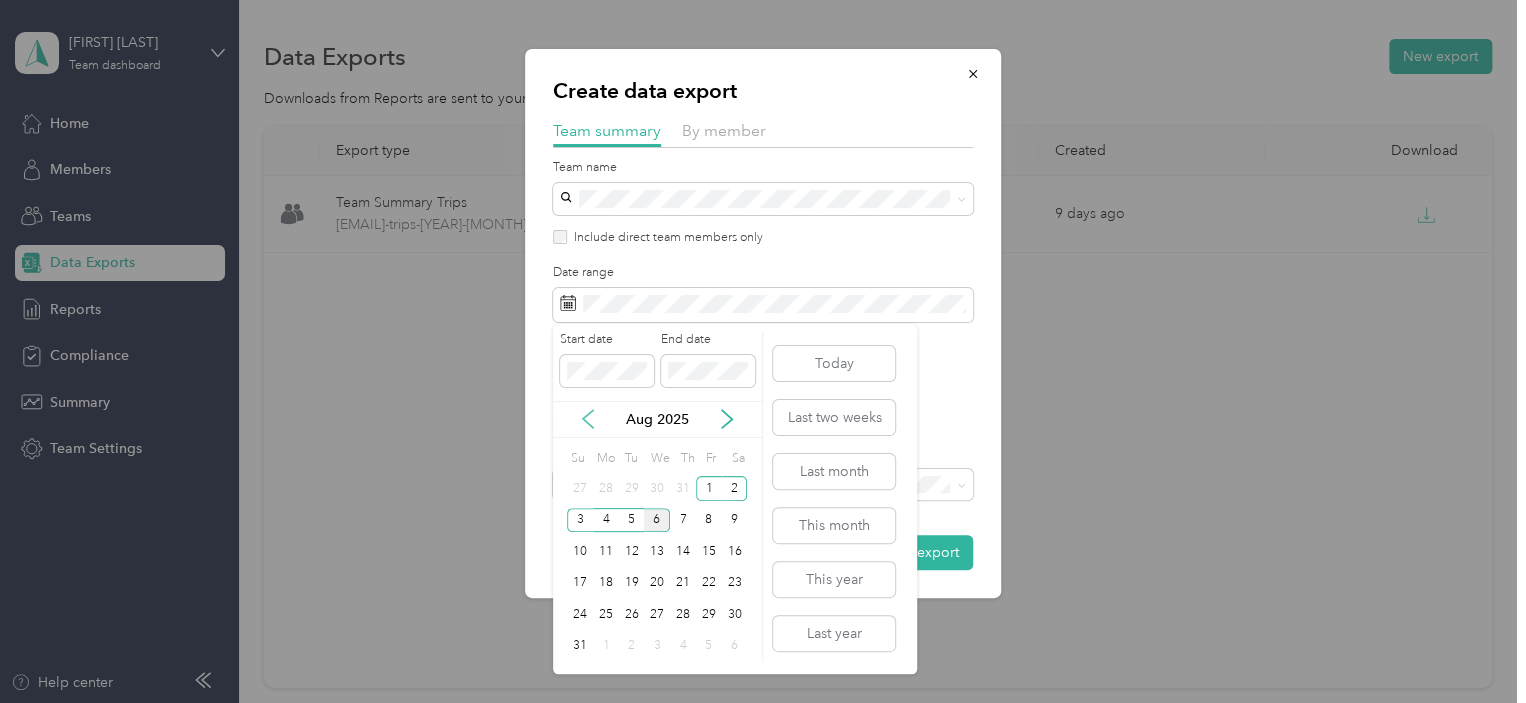 click 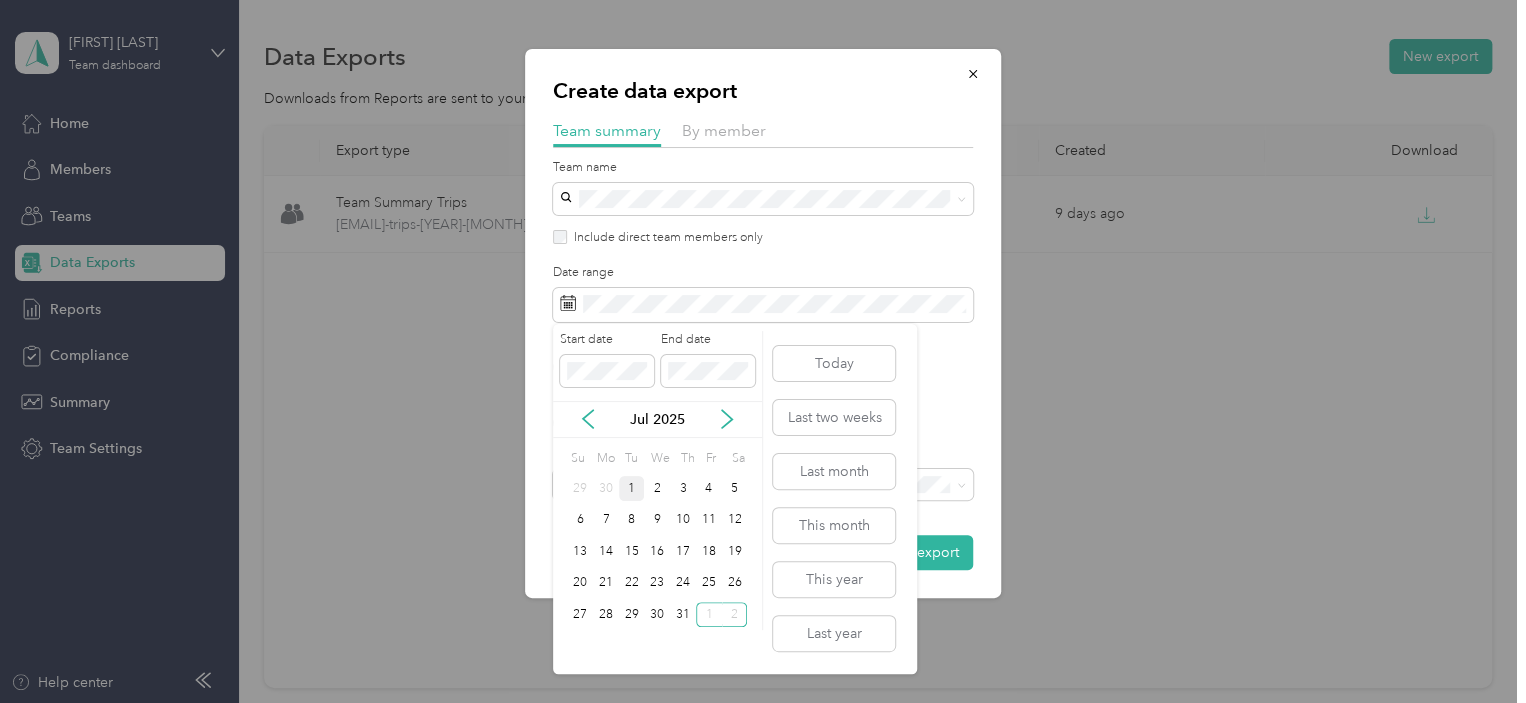click on "1" at bounding box center (632, 488) 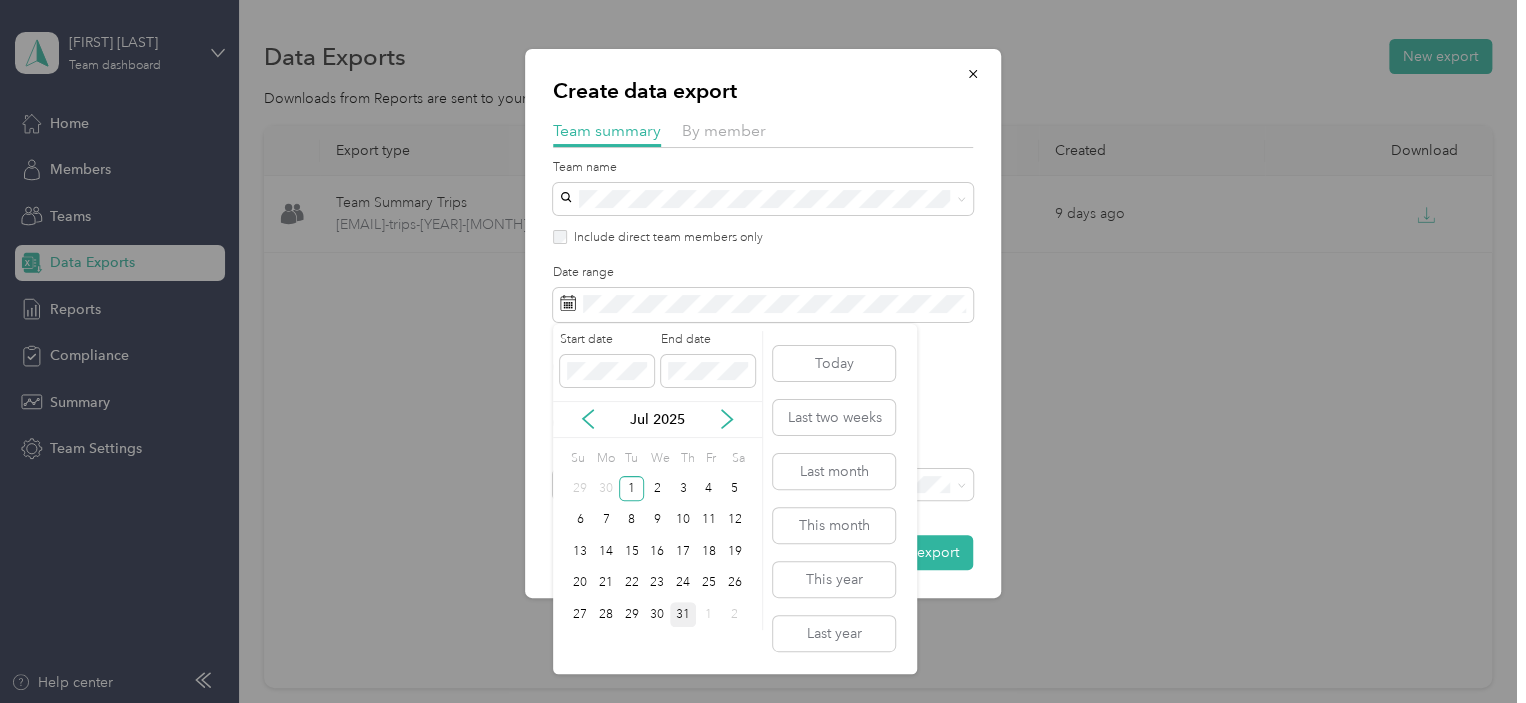 click on "31" at bounding box center (683, 614) 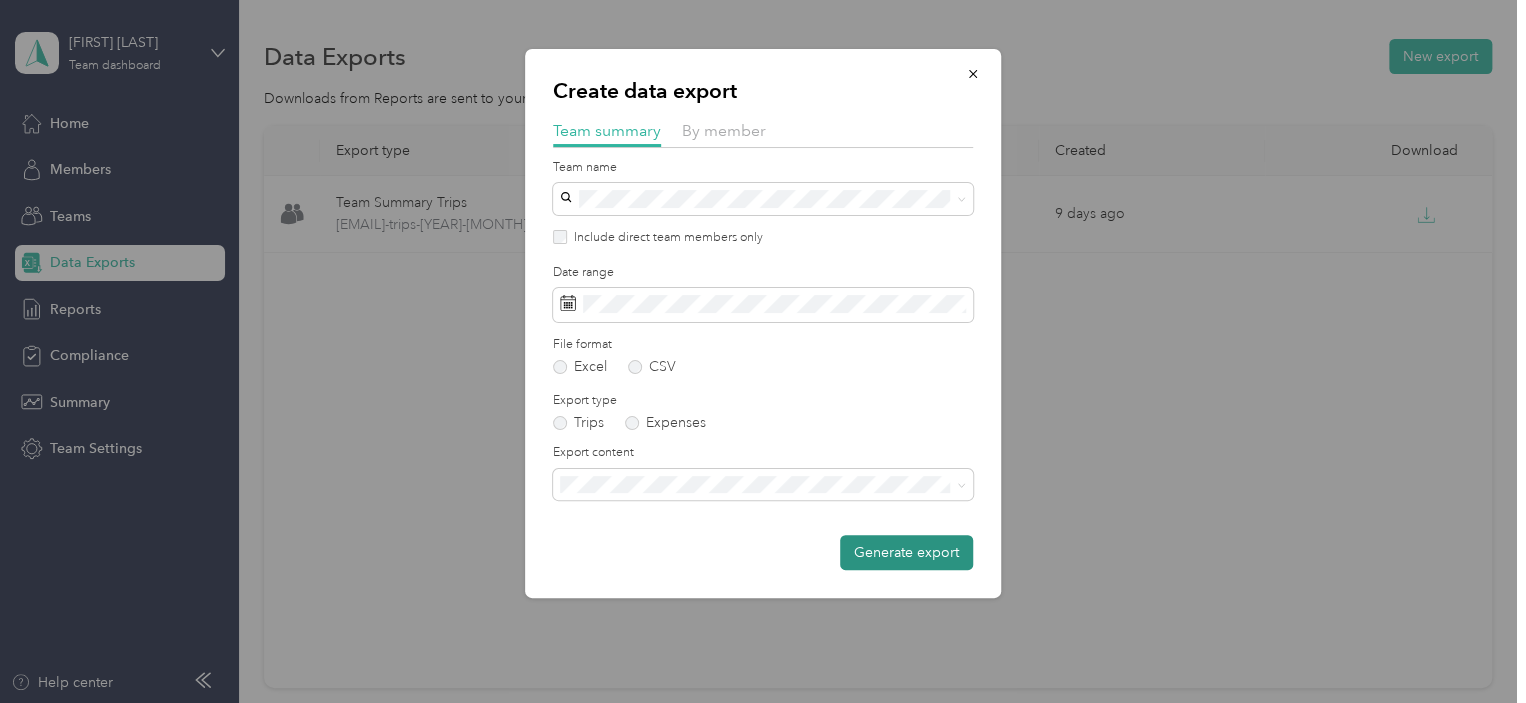 click on "Generate export" at bounding box center (906, 552) 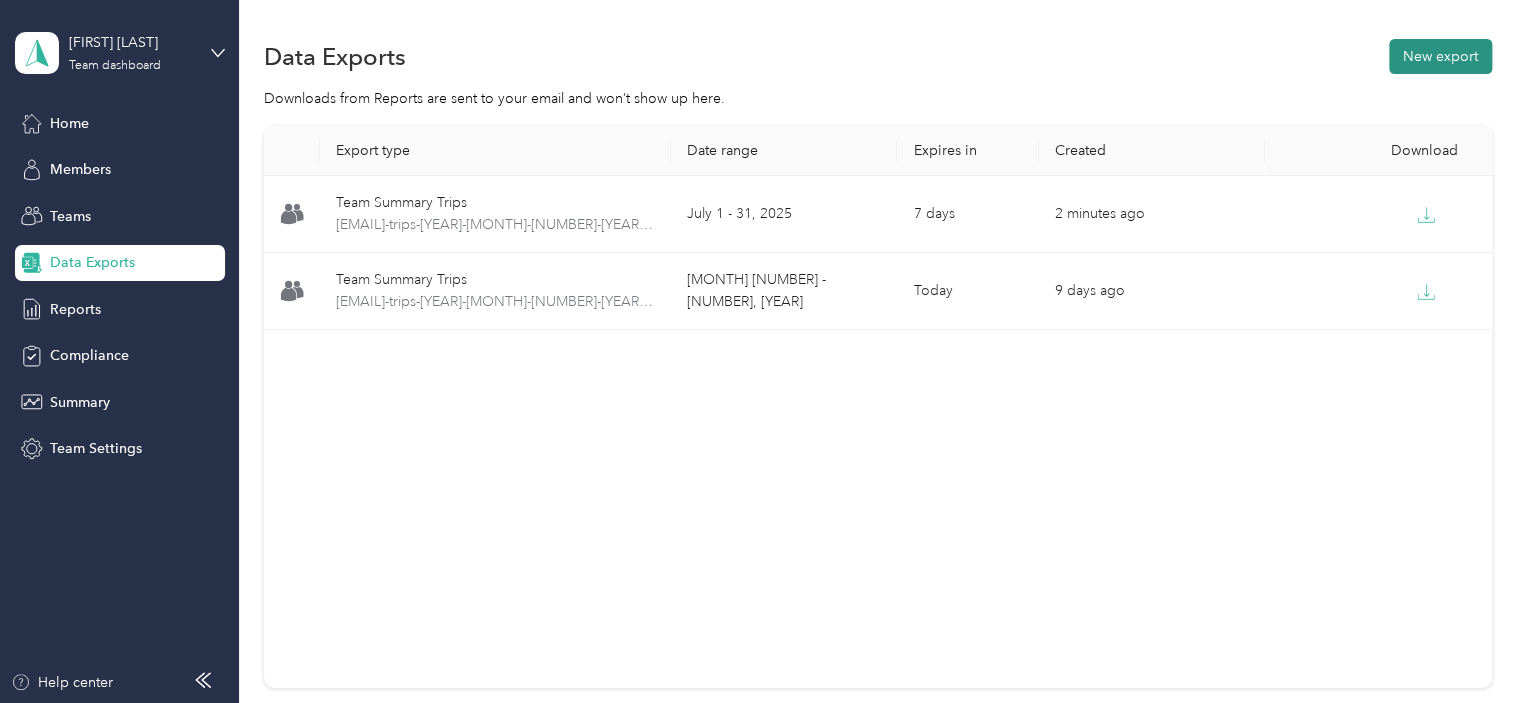 click on "New export" at bounding box center (1440, 56) 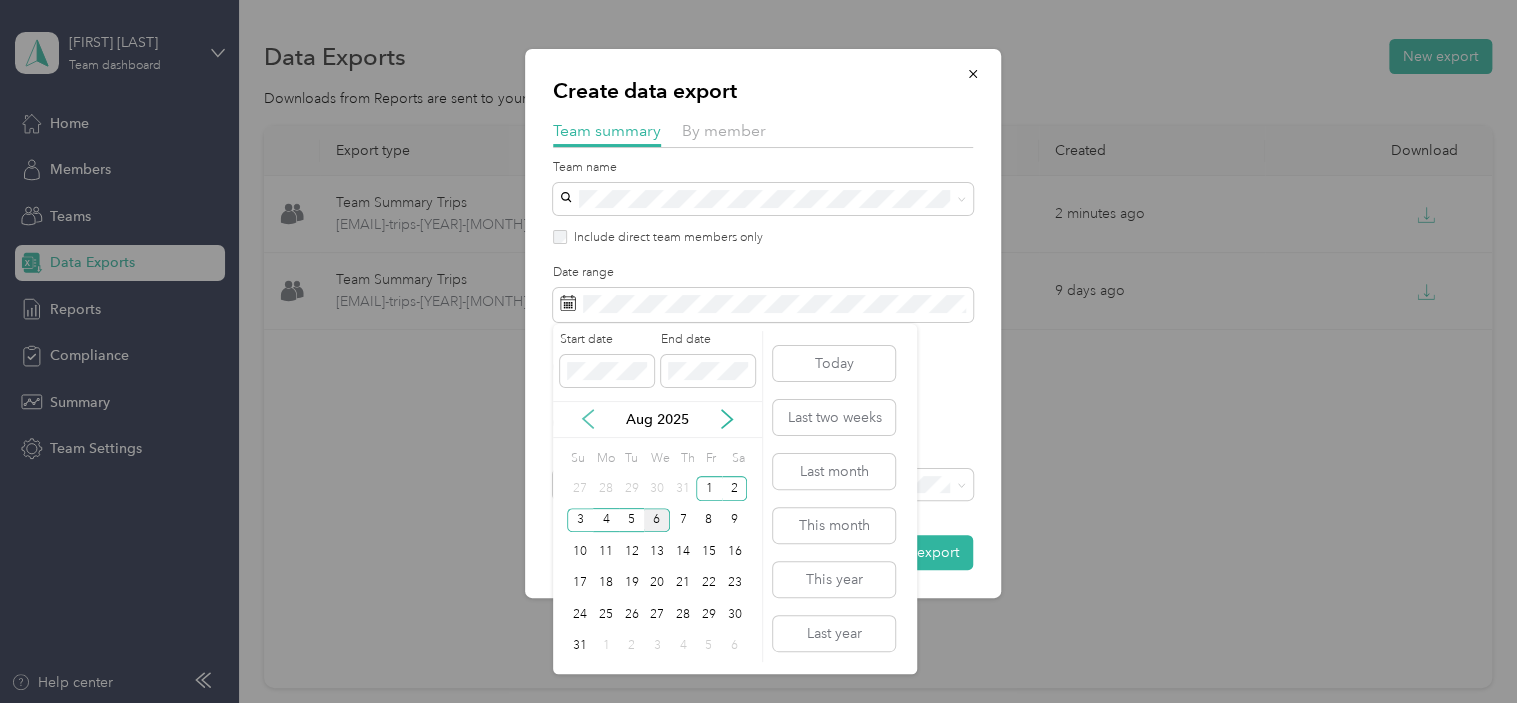click 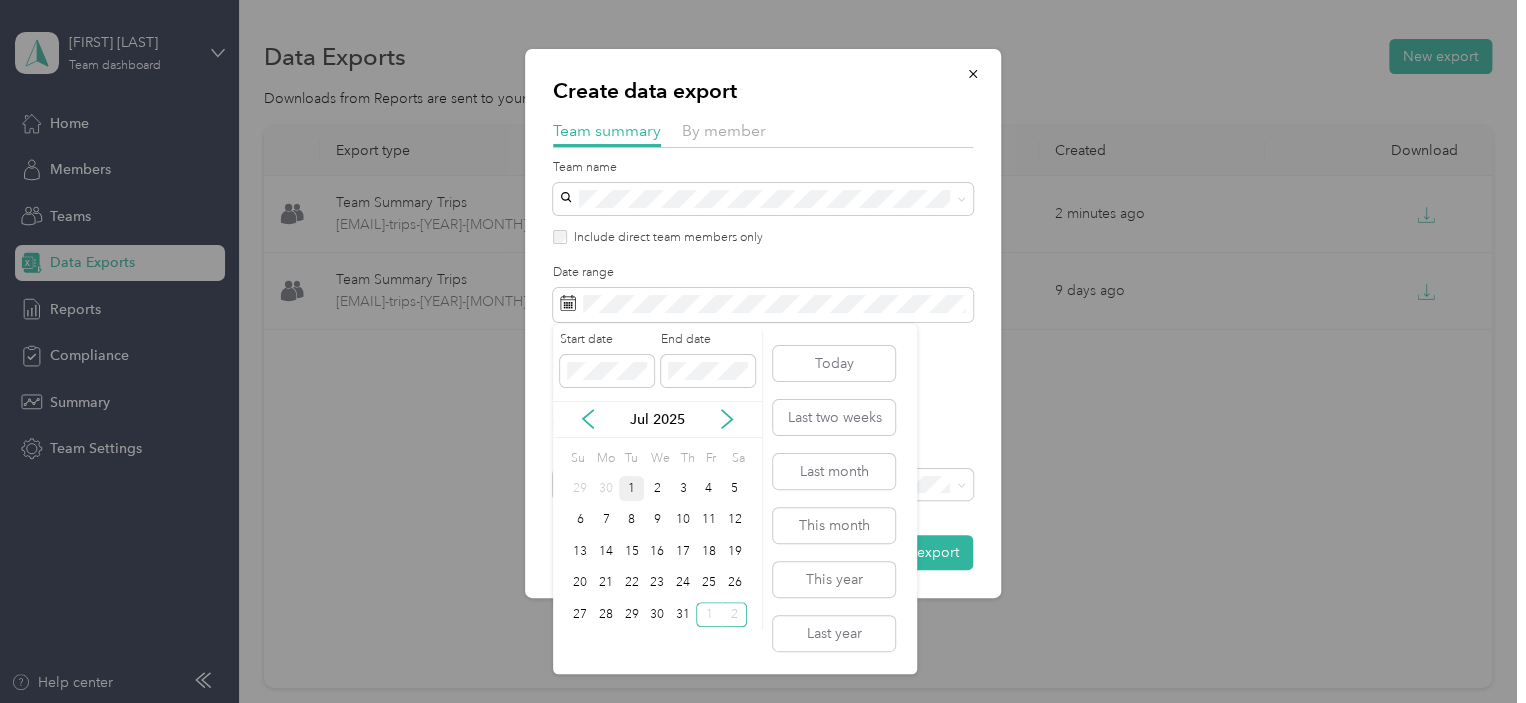 click on "1" at bounding box center (632, 488) 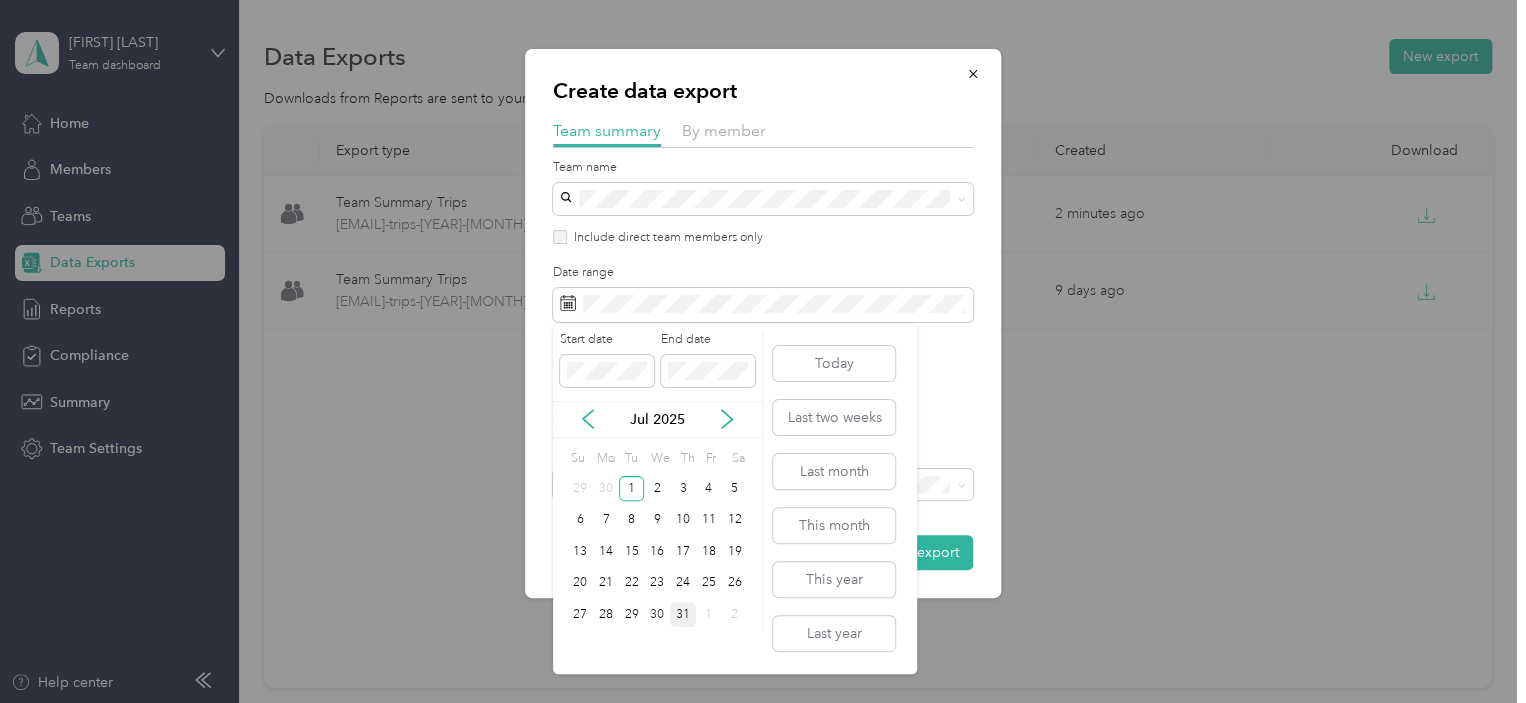 click on "31" at bounding box center [683, 614] 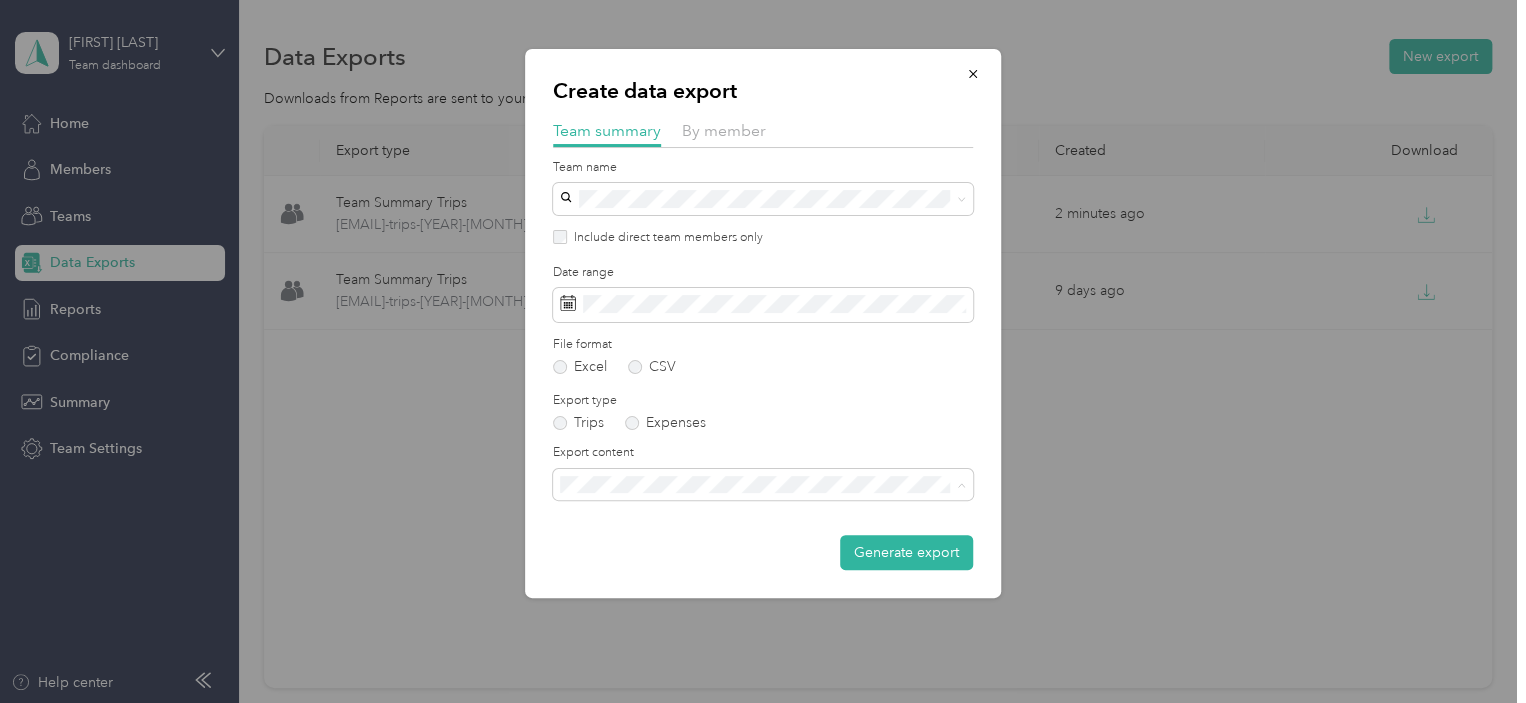 click on "Summary and full trips list" at bounding box center (763, 554) 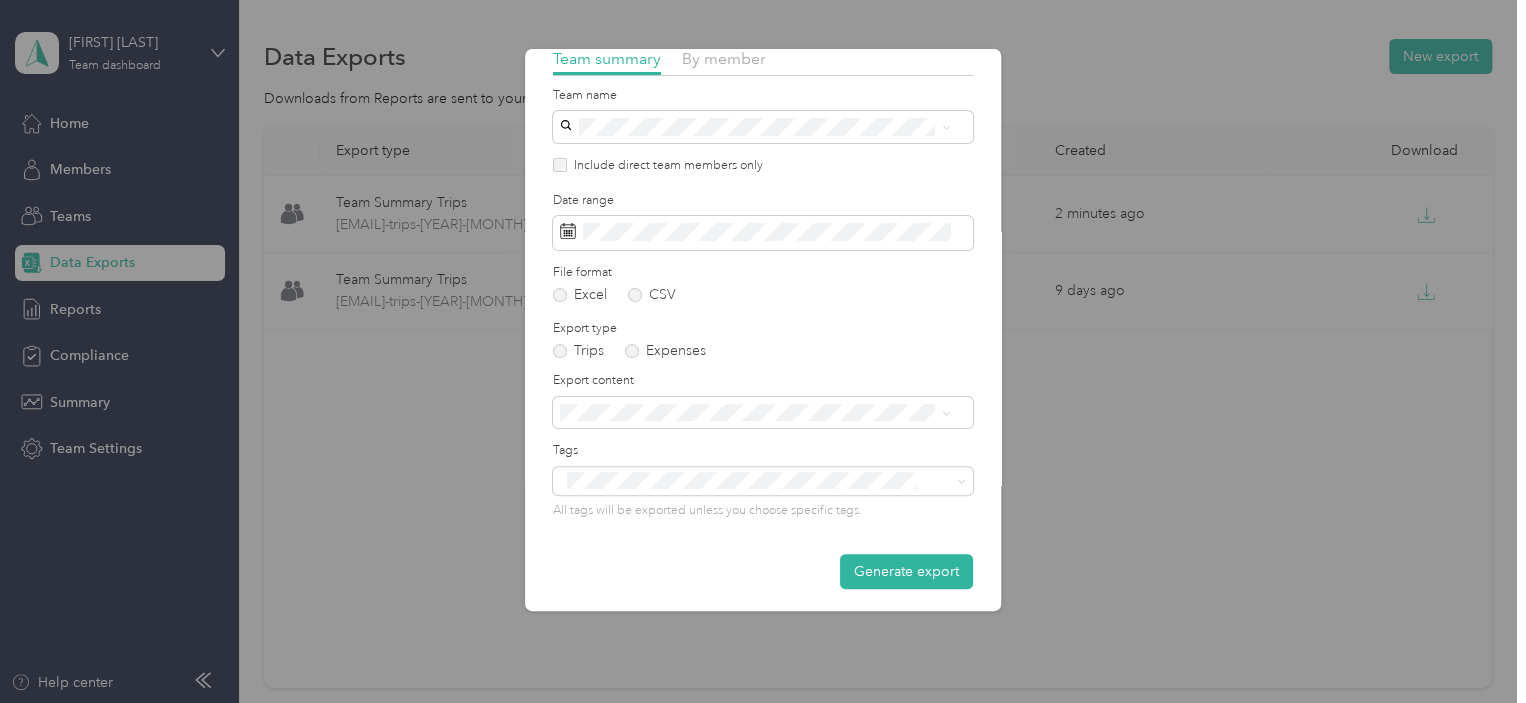 scroll, scrollTop: 78, scrollLeft: 0, axis: vertical 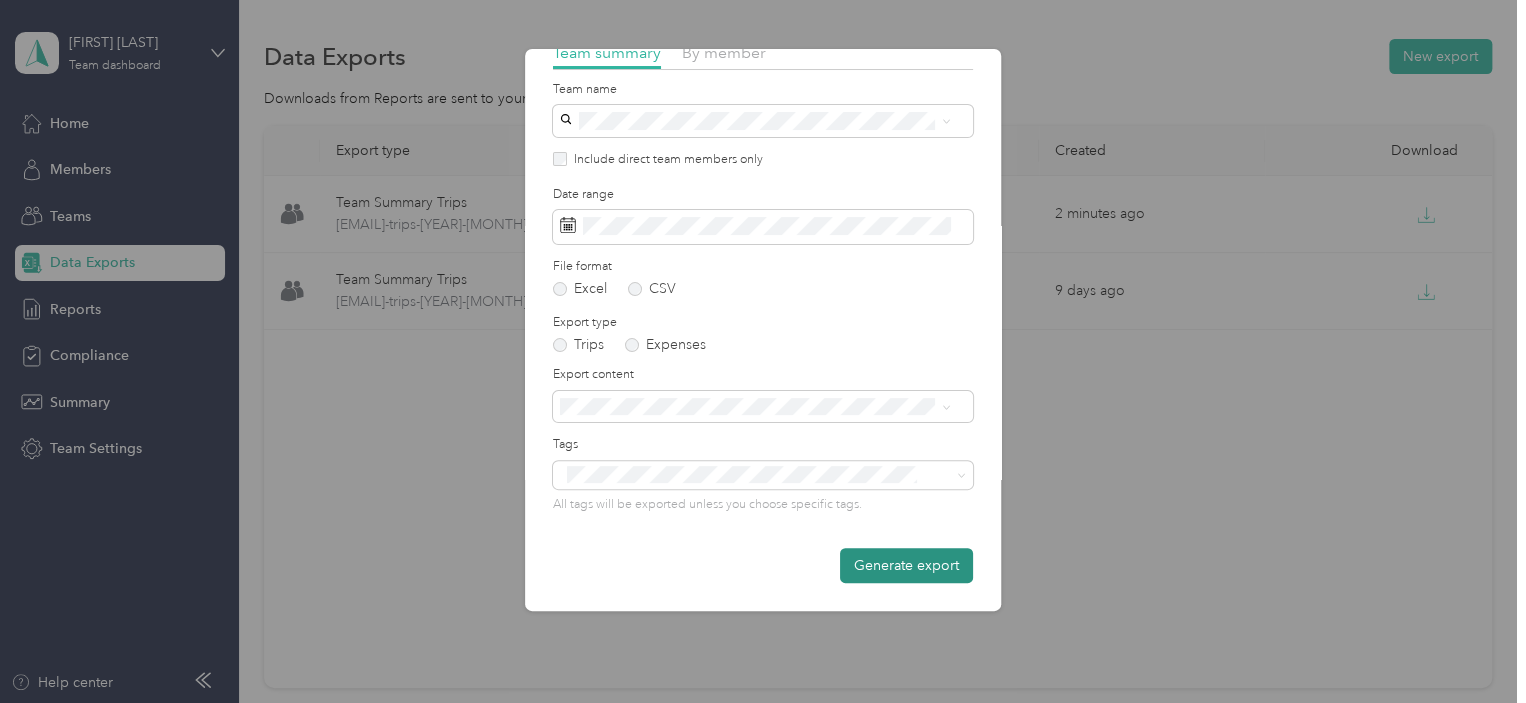 click on "Generate export" at bounding box center (906, 565) 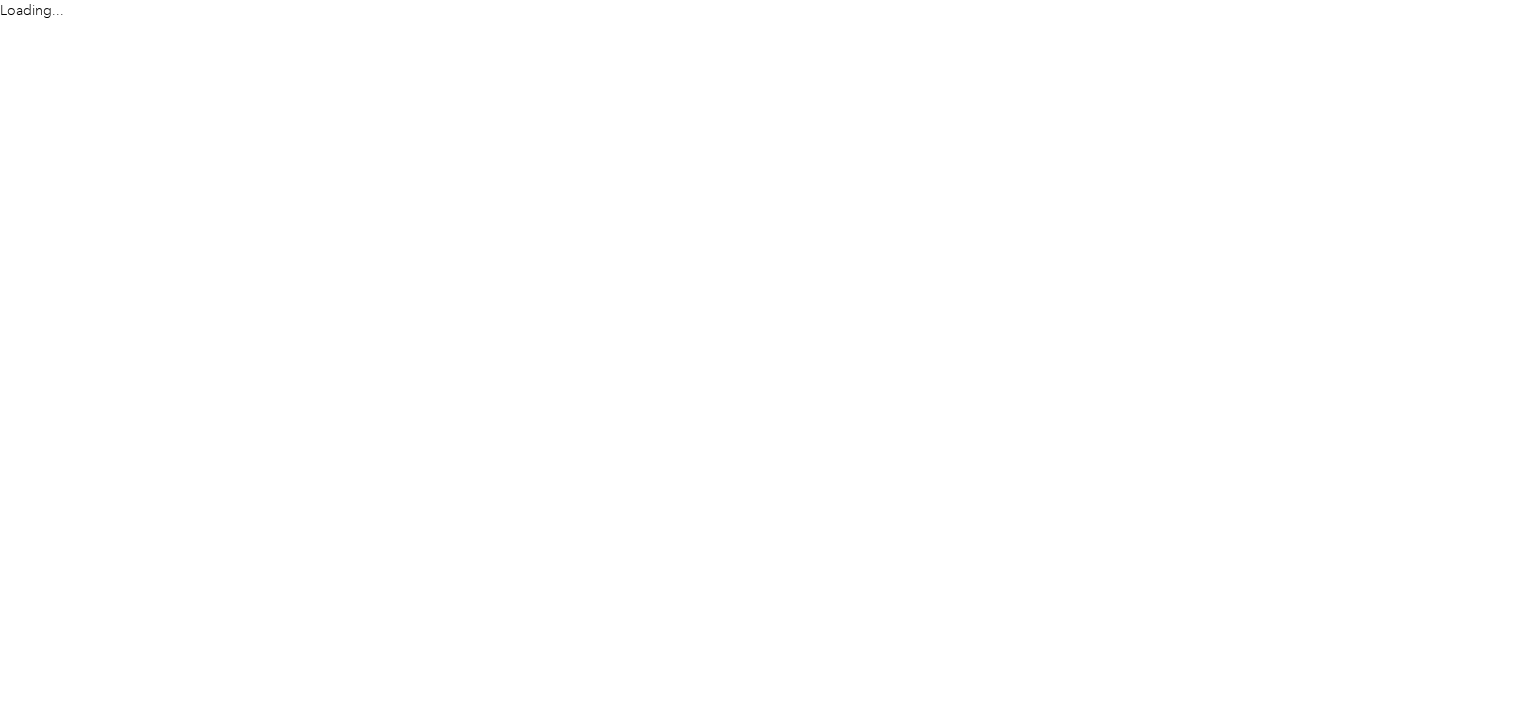 scroll, scrollTop: 0, scrollLeft: 0, axis: both 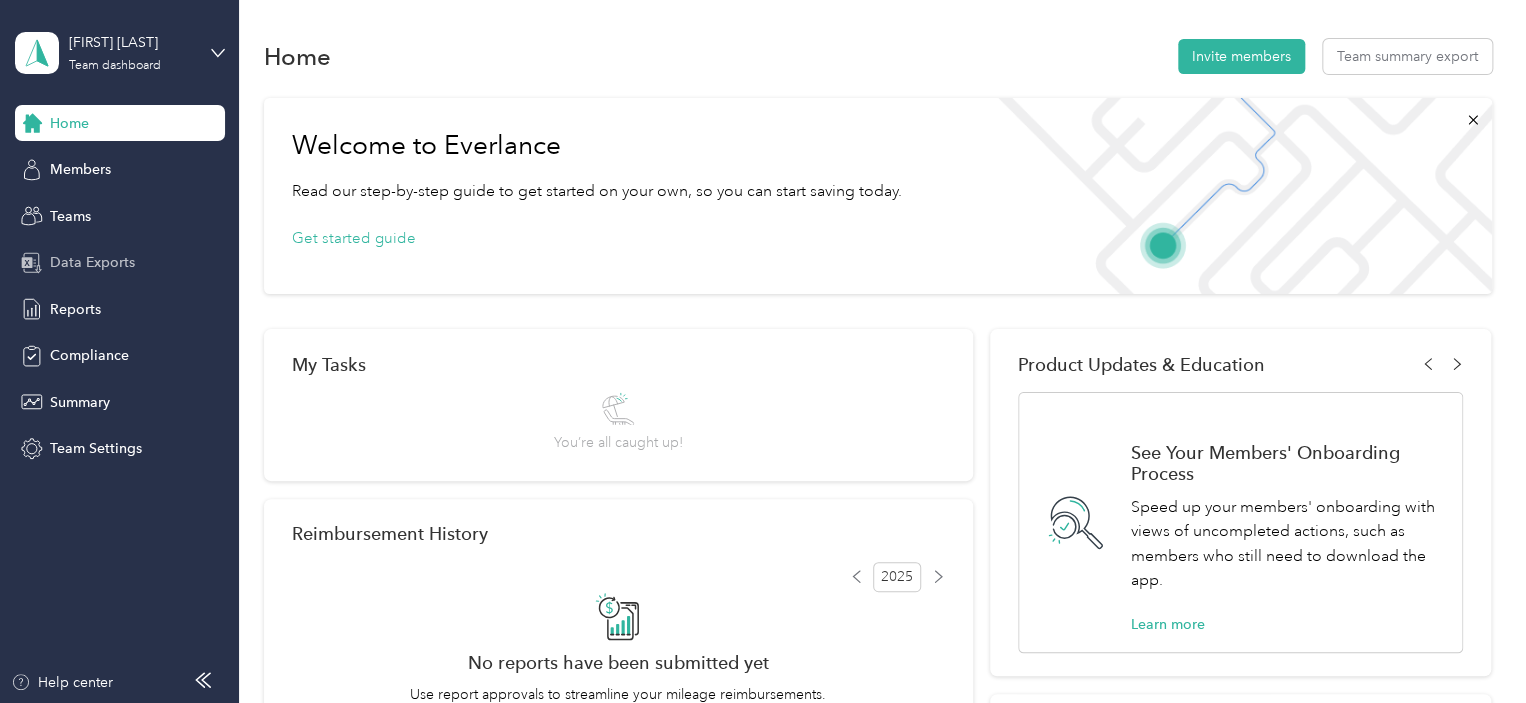 click on "Data Exports" at bounding box center (92, 262) 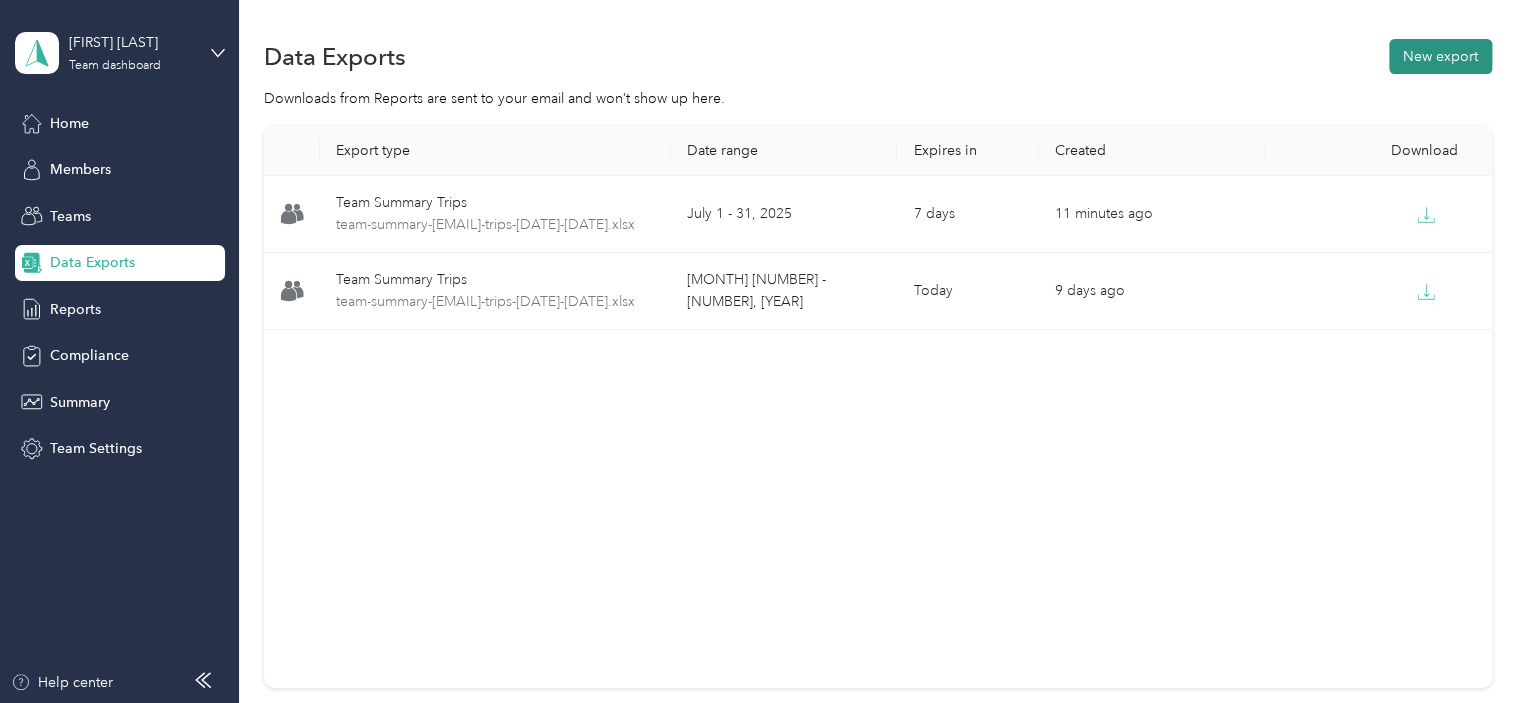 click on "New export" at bounding box center (1440, 56) 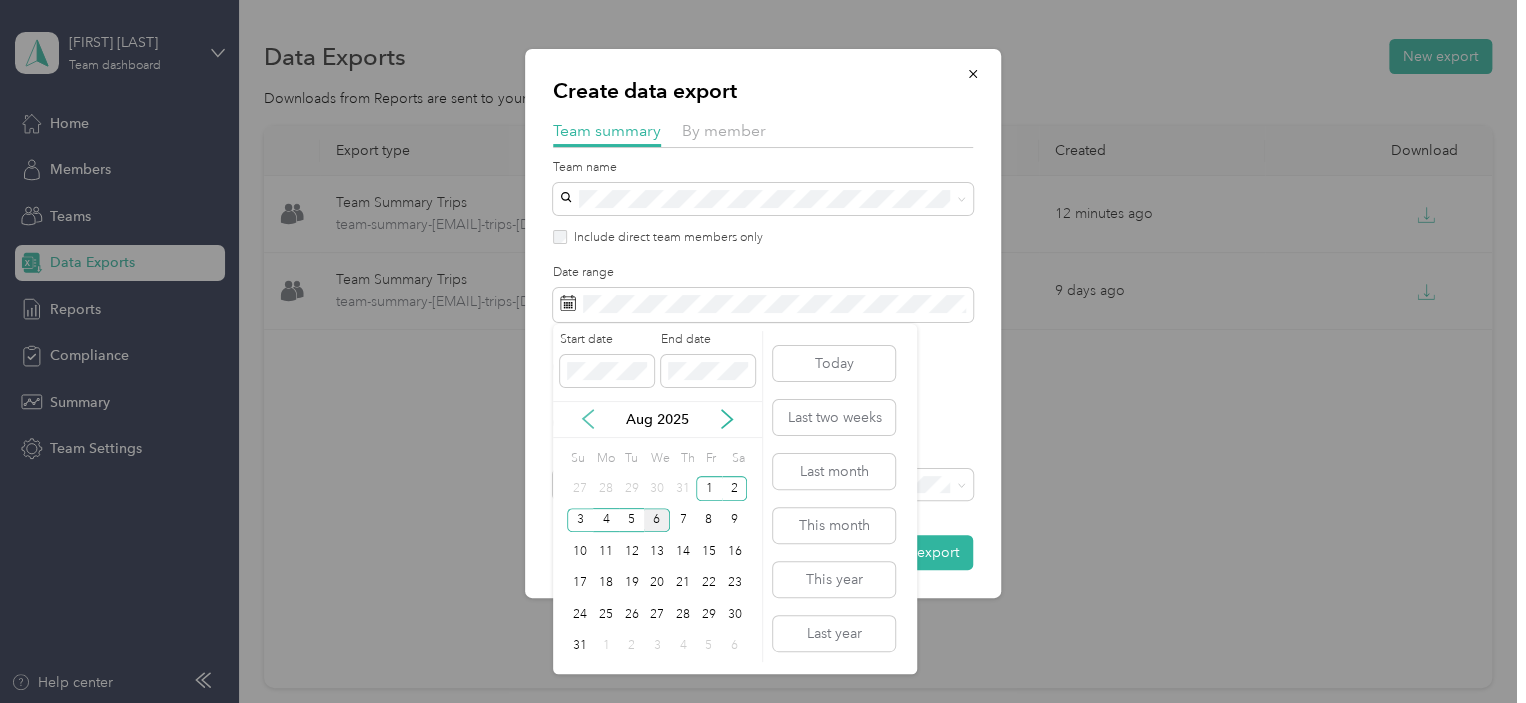 click 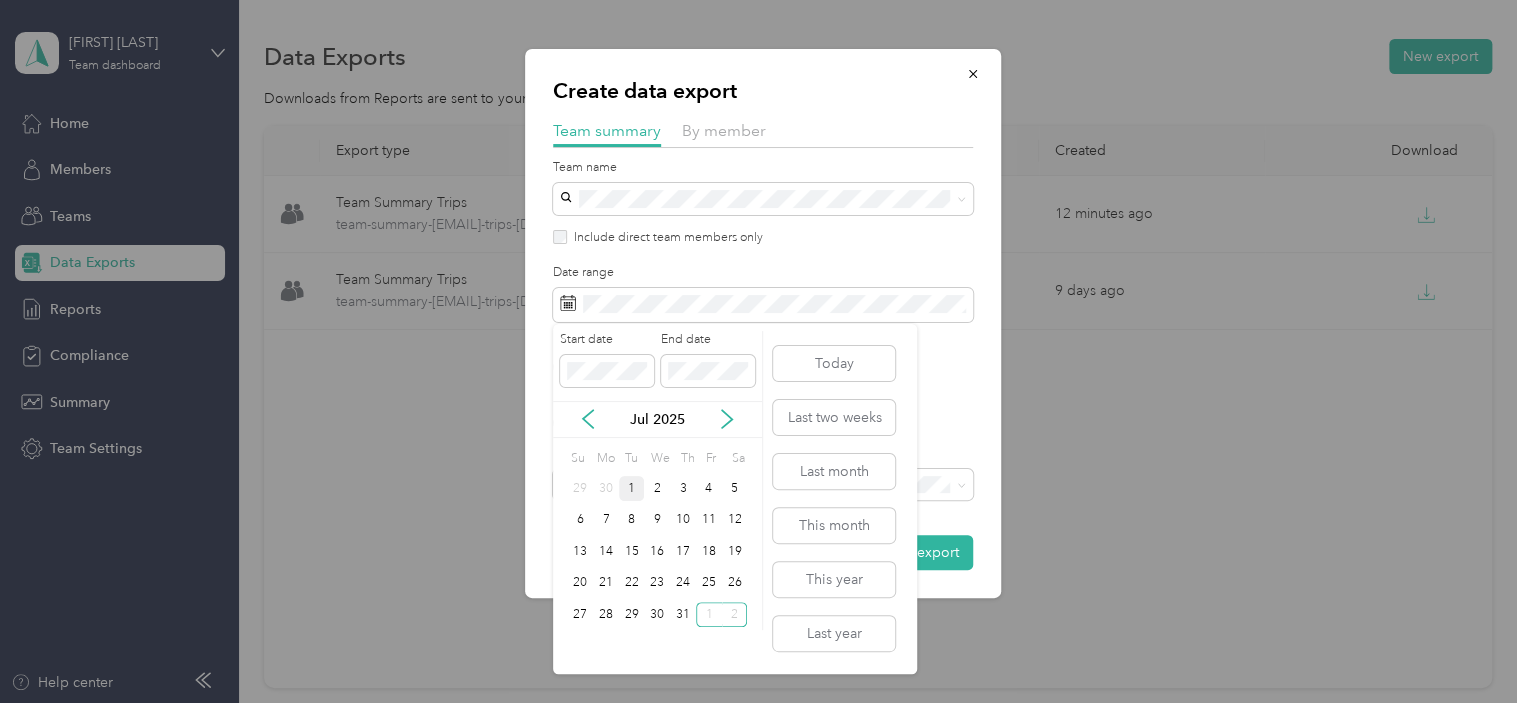 click on "1" at bounding box center (632, 488) 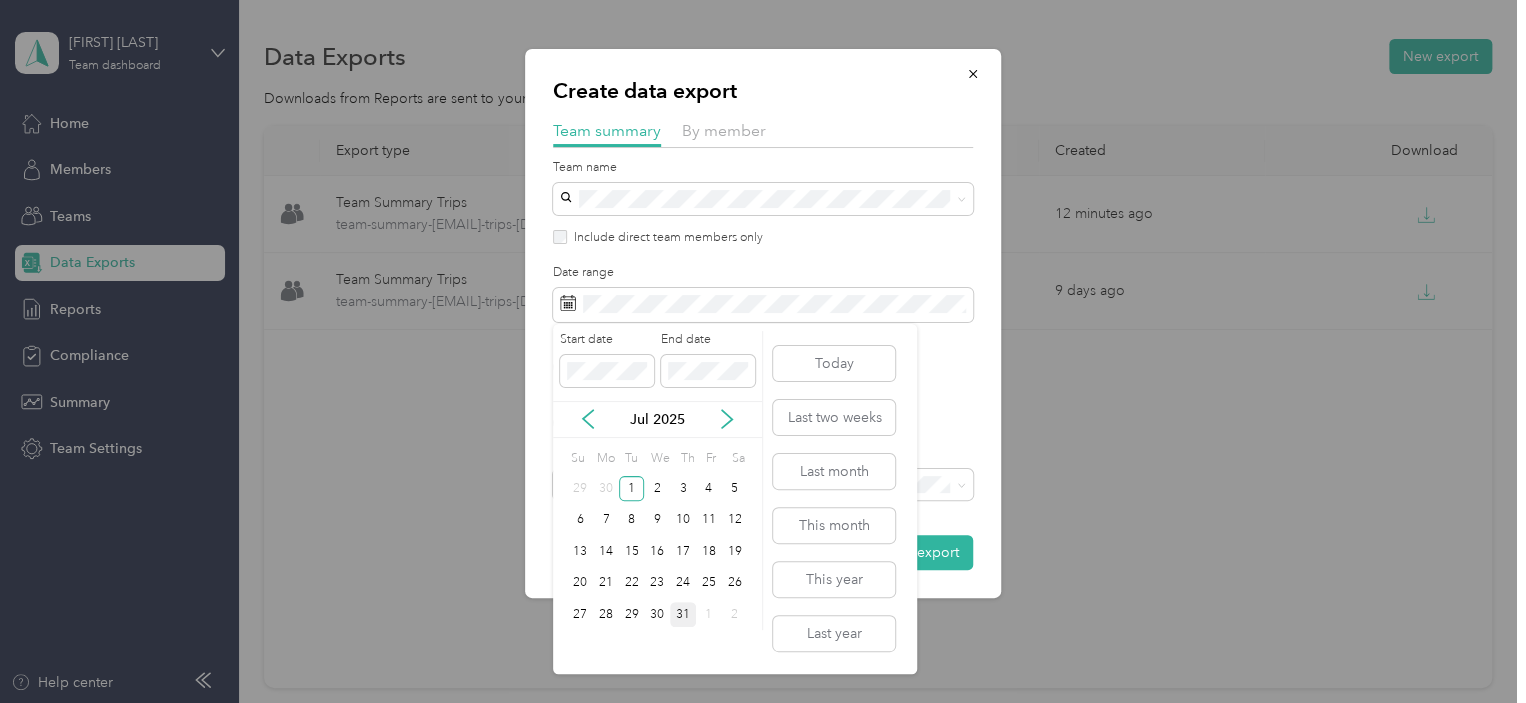 click on "31" at bounding box center [683, 614] 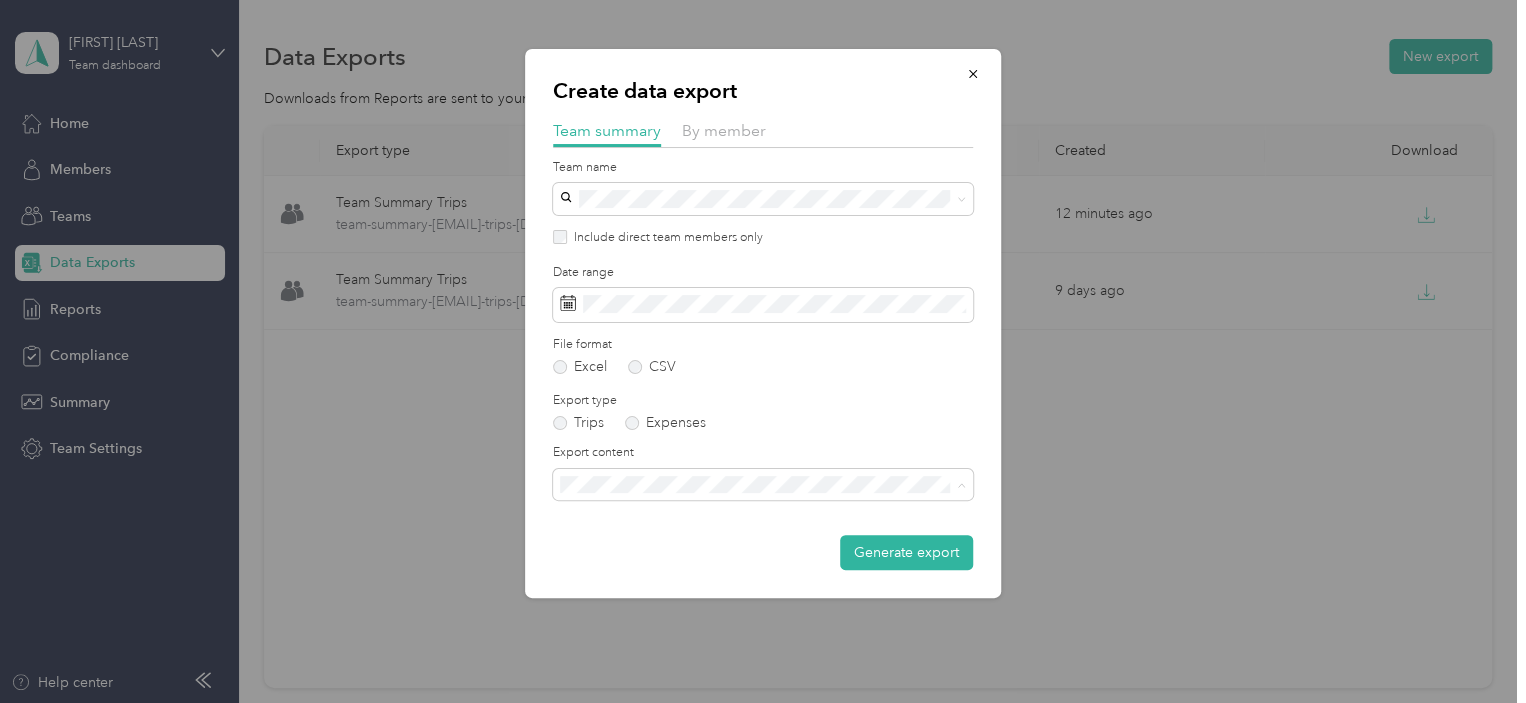 click on "Summary and full trips list" at bounding box center (647, 554) 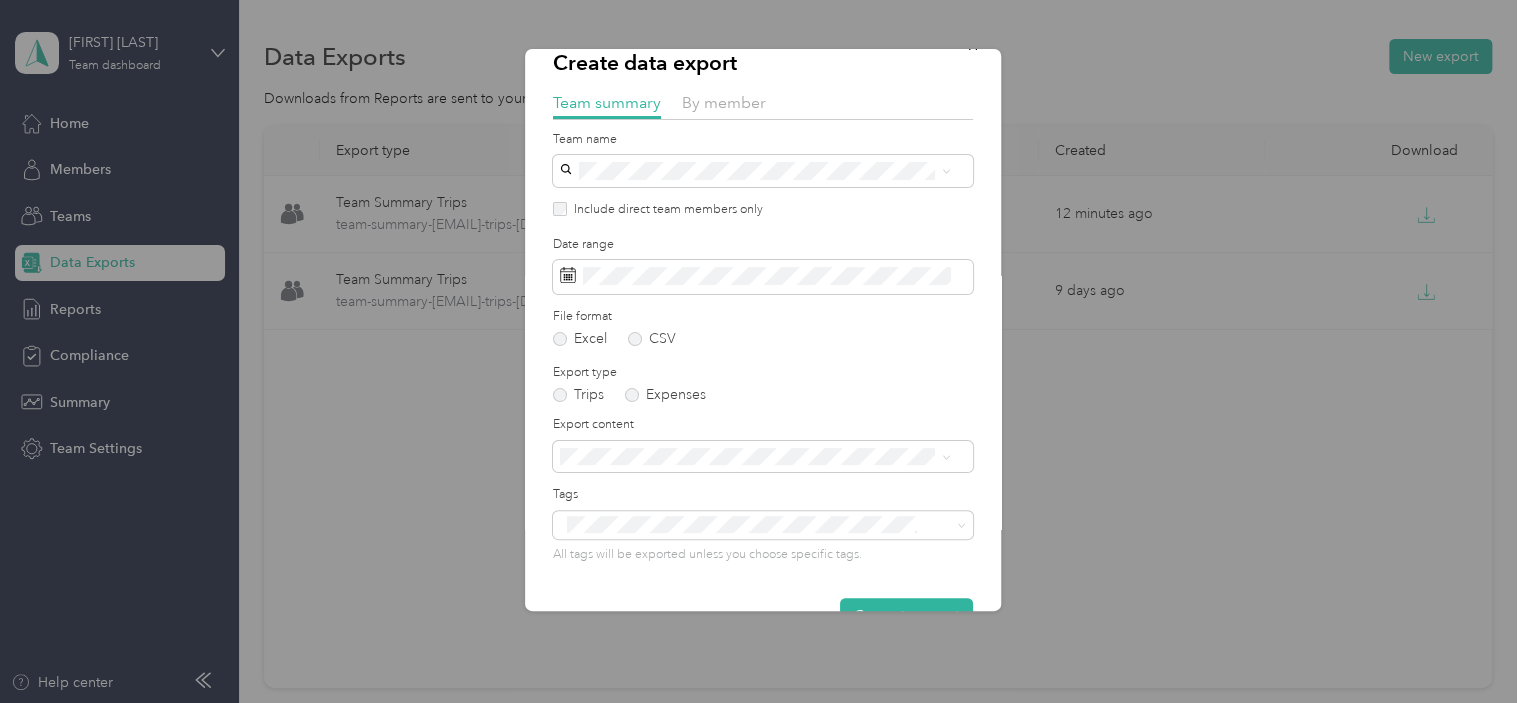 scroll, scrollTop: 40, scrollLeft: 0, axis: vertical 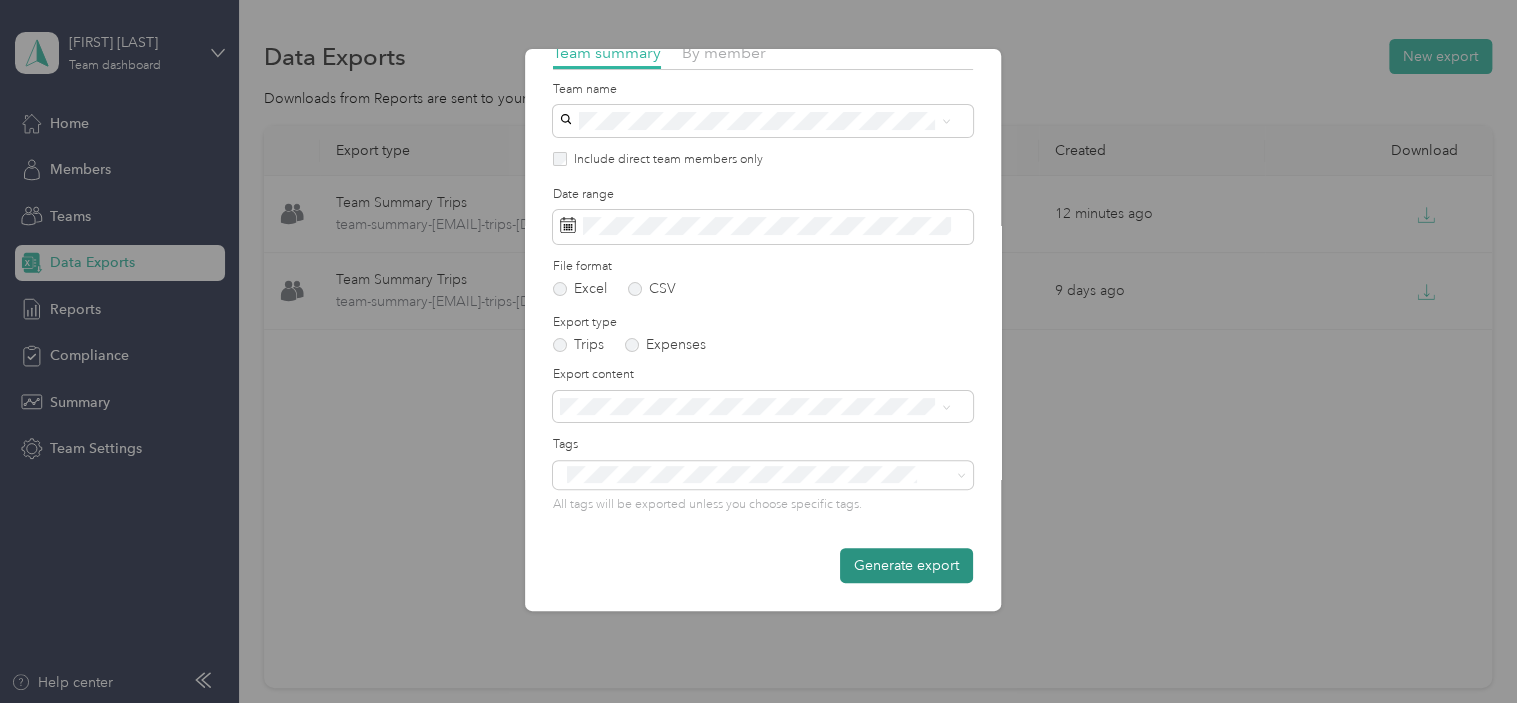 click on "Generate export" at bounding box center (906, 565) 